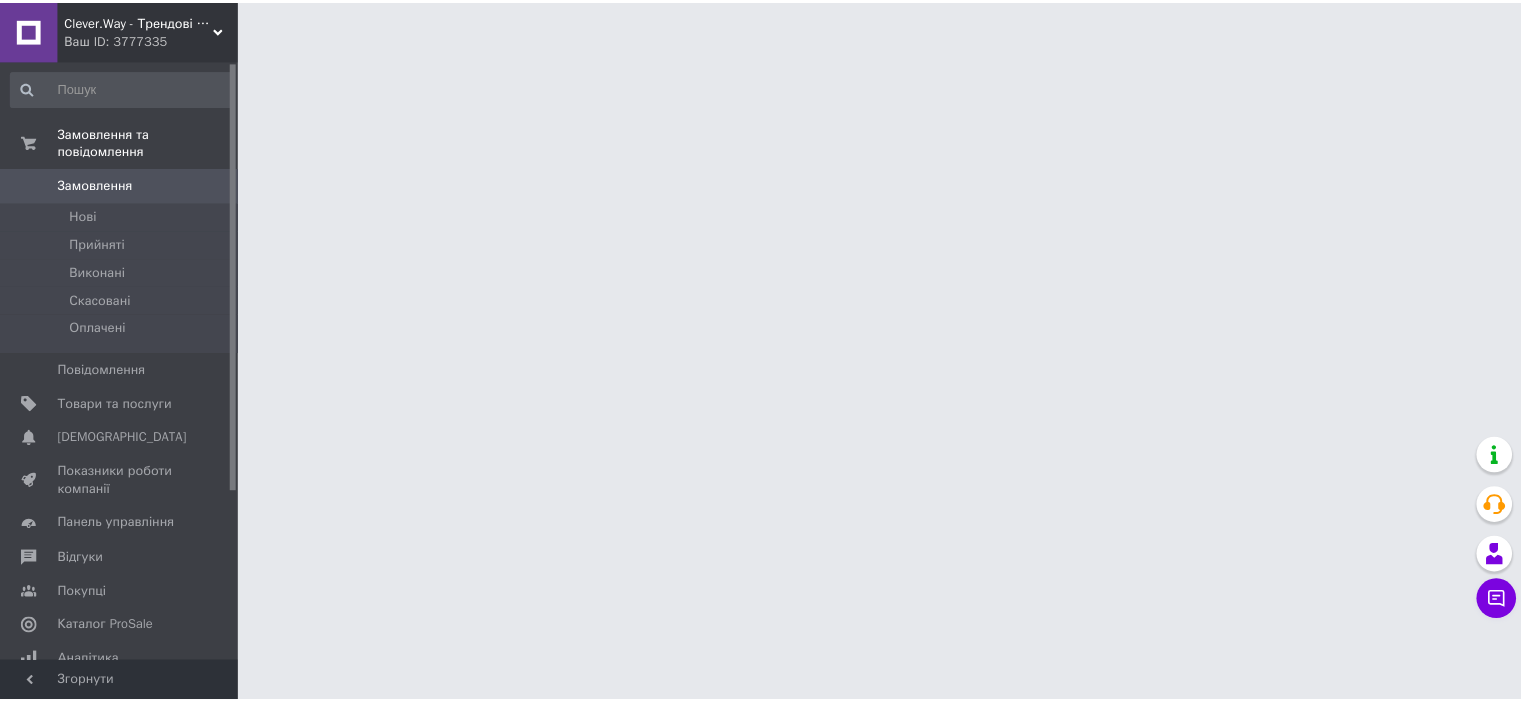 scroll, scrollTop: 0, scrollLeft: 0, axis: both 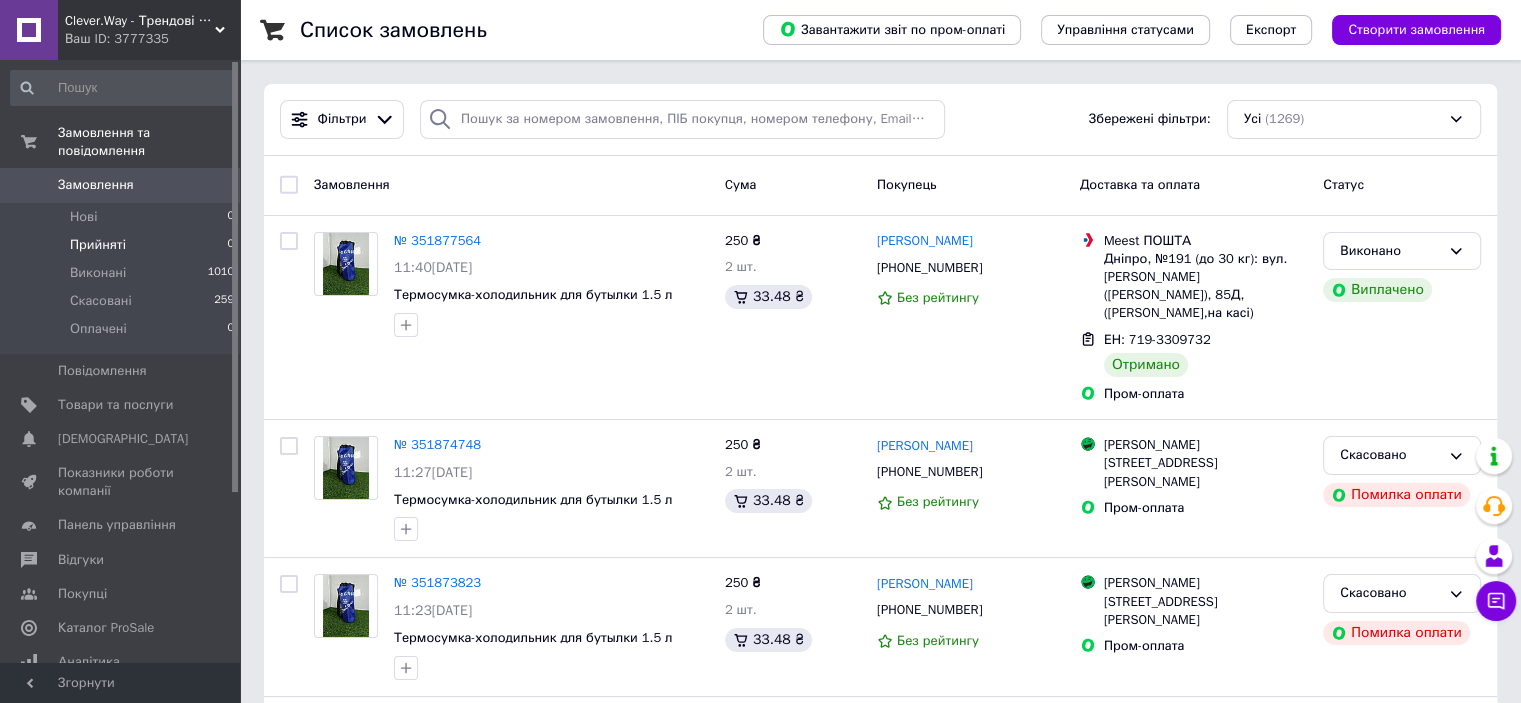click on "Прийняті 0" at bounding box center (123, 245) 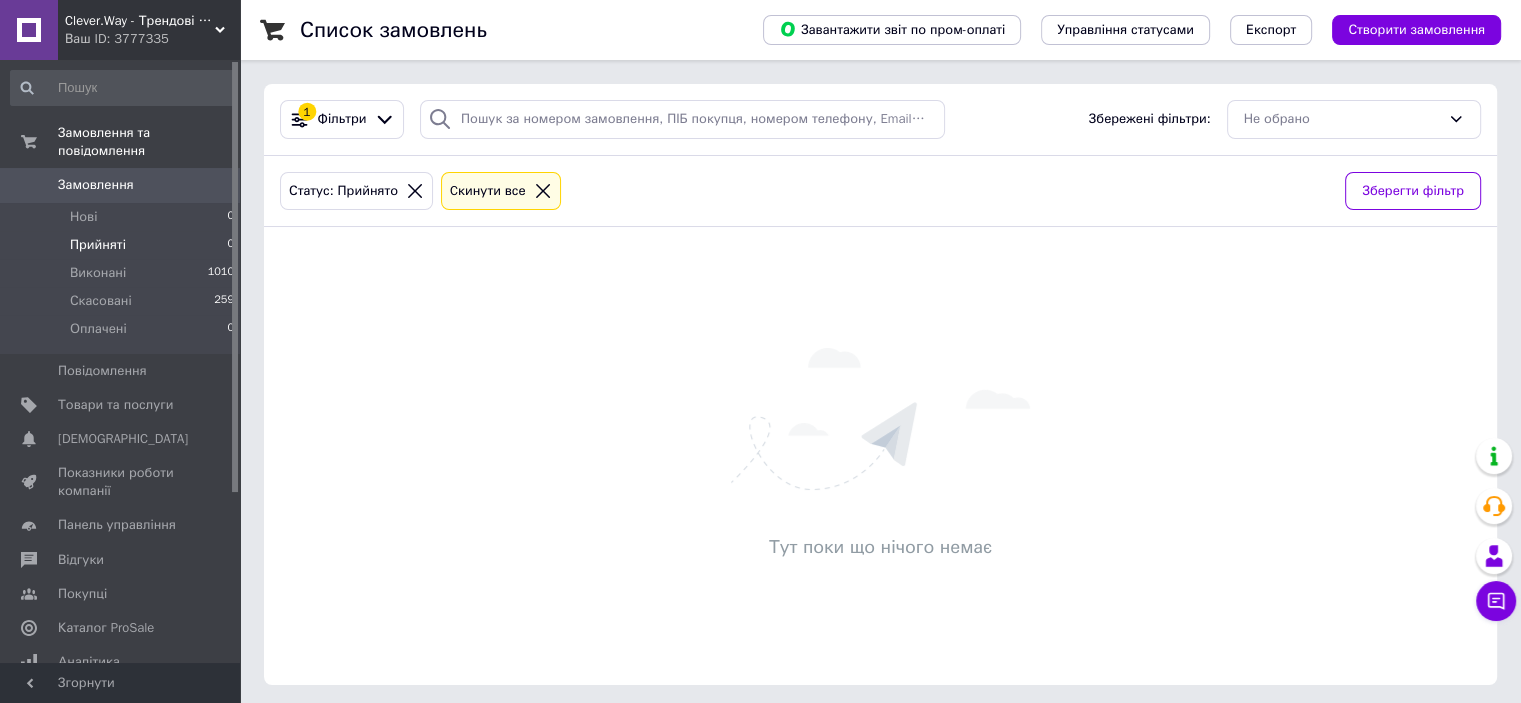 drag, startPoint x: 1535, startPoint y: 449, endPoint x: 799, endPoint y: 515, distance: 738.9533 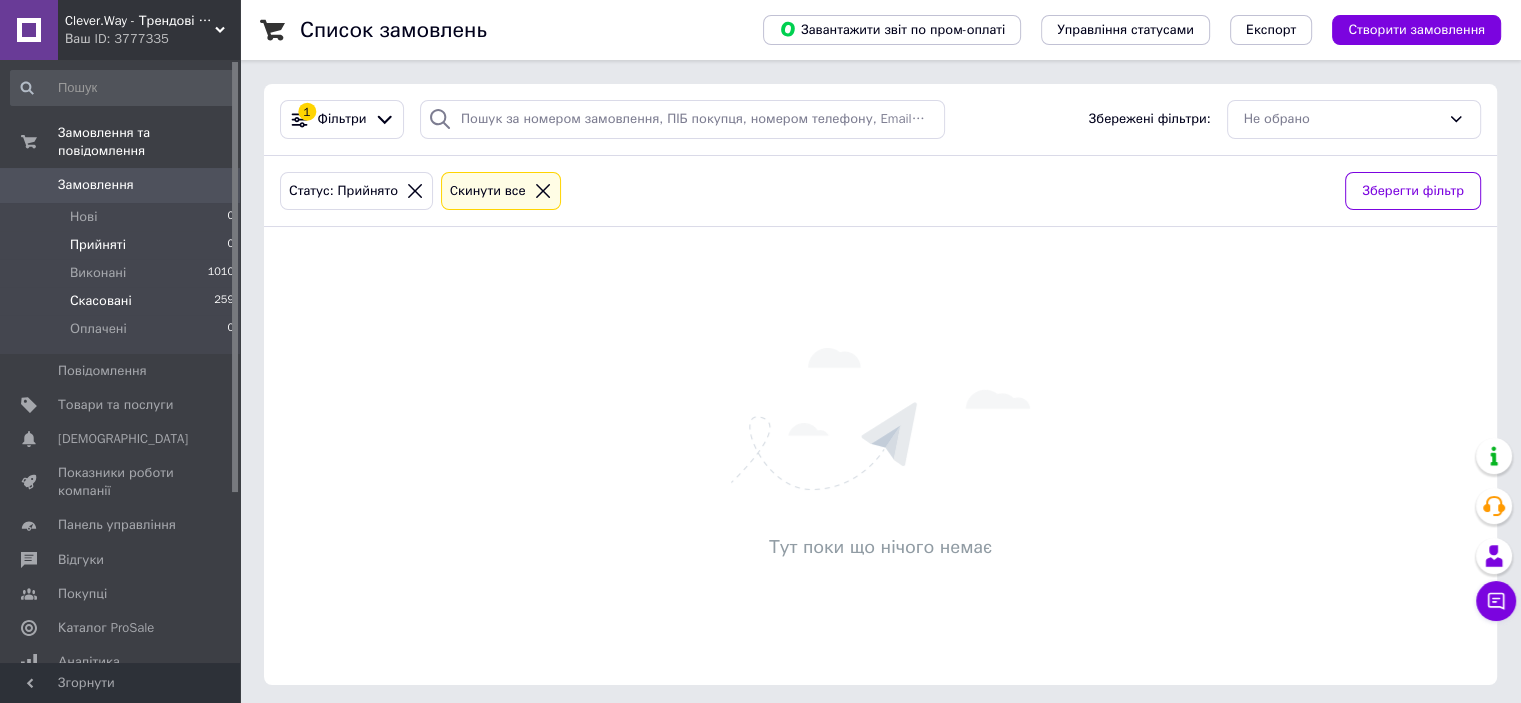 click on "Скасовані 259" at bounding box center [123, 301] 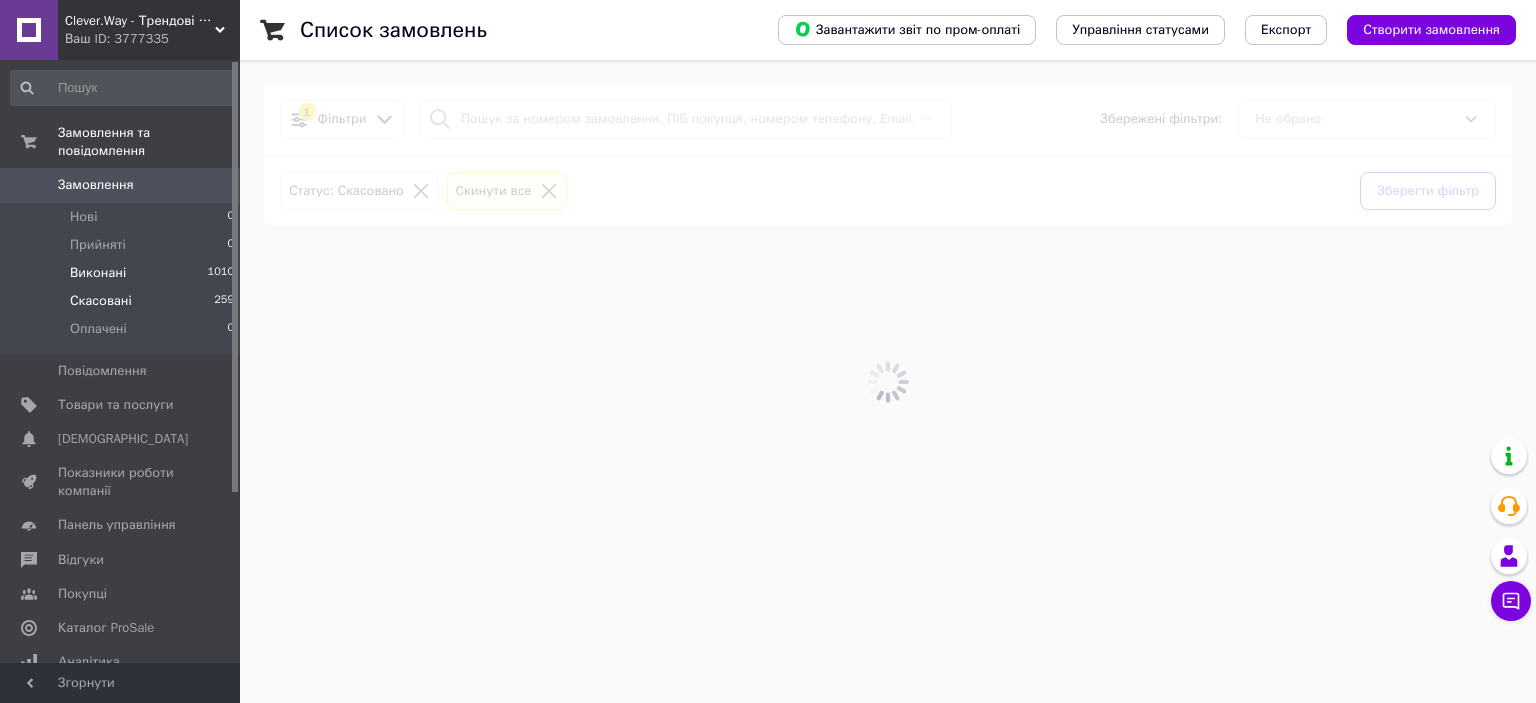 click on "Виконані 1010" at bounding box center [123, 273] 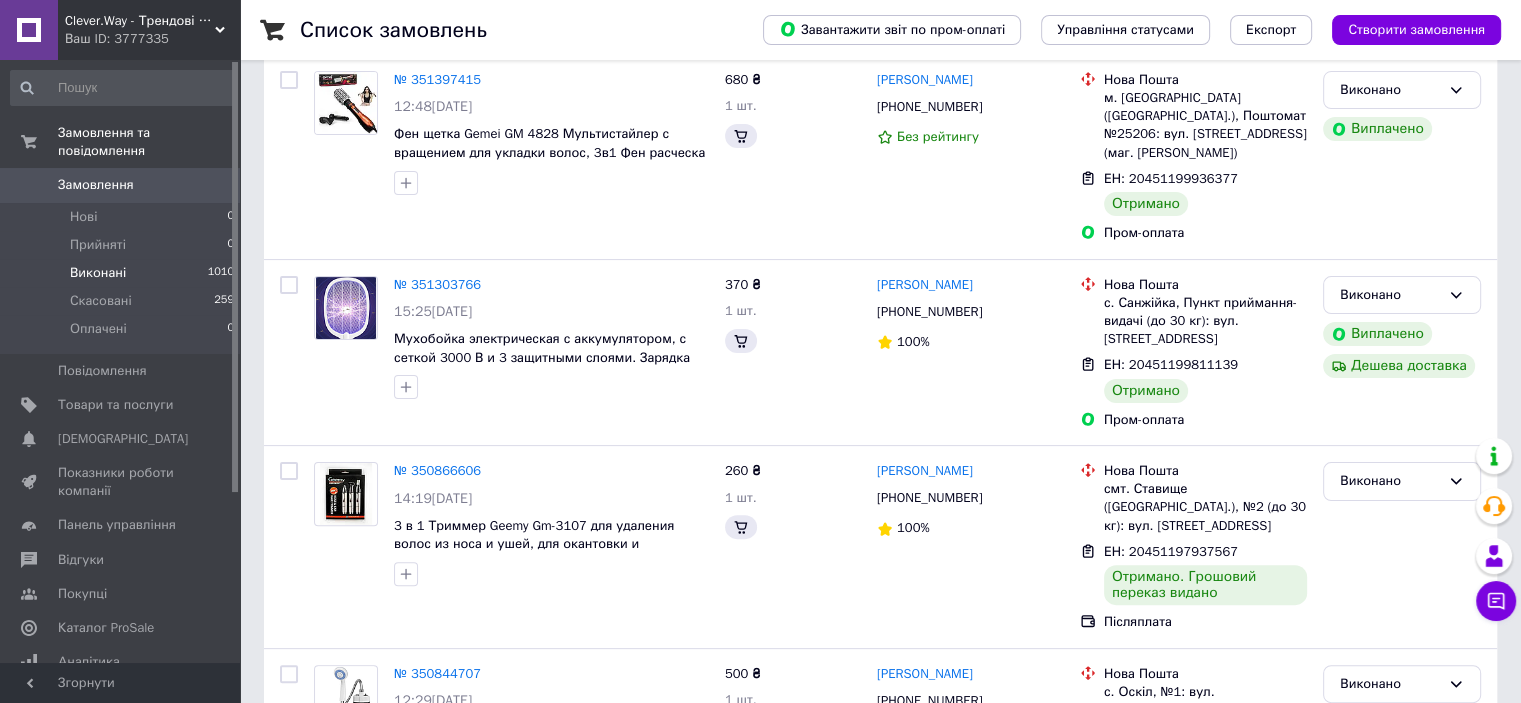 scroll, scrollTop: 0, scrollLeft: 0, axis: both 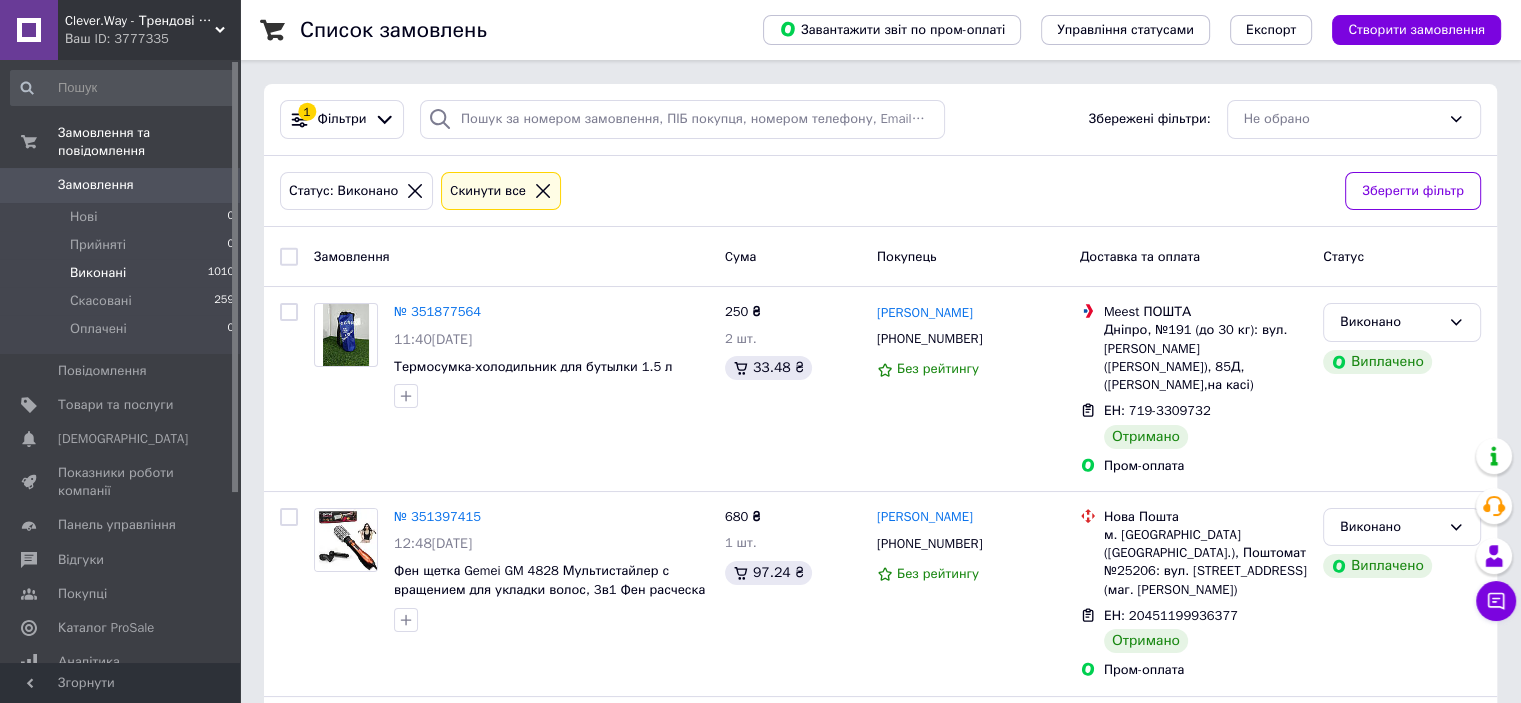 click on "Виконані 1010" at bounding box center (123, 273) 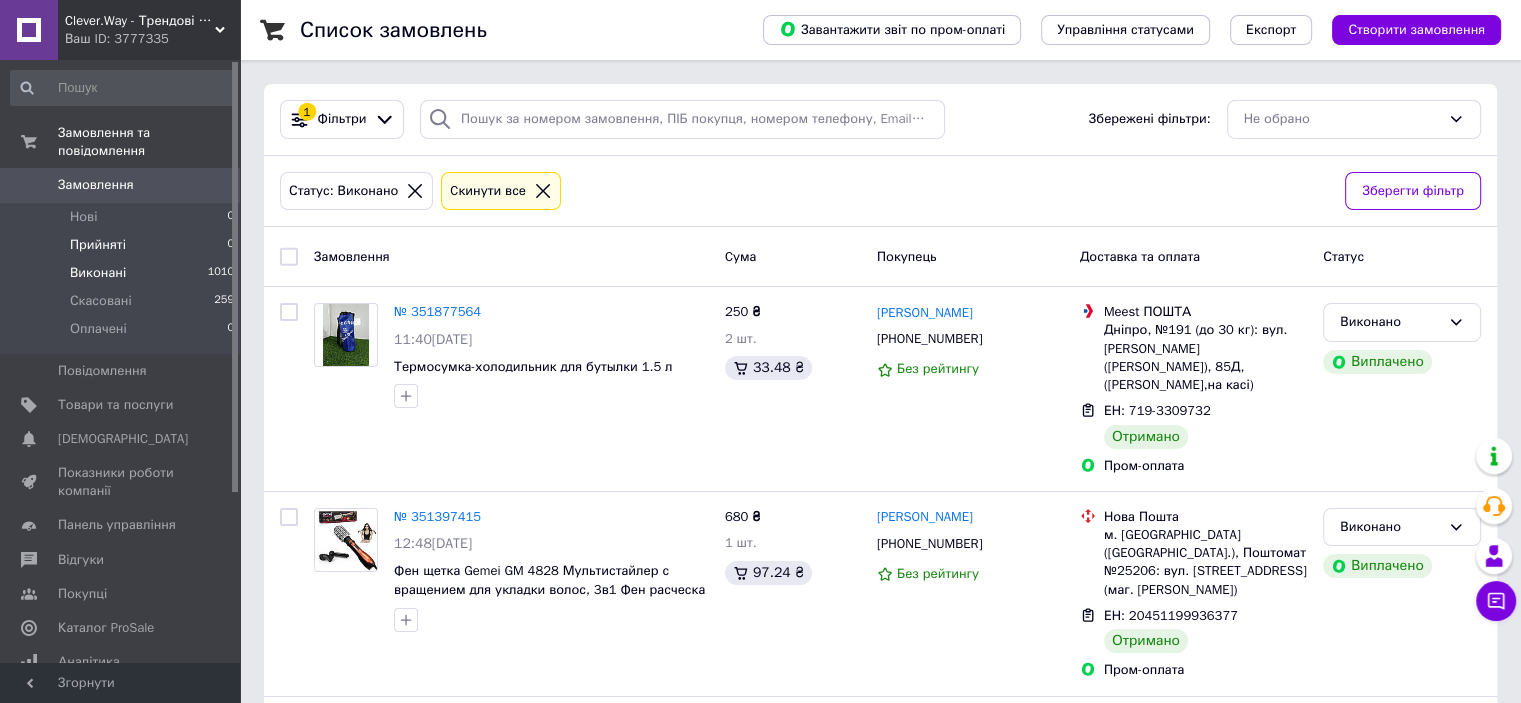 click on "Прийняті 0" at bounding box center [123, 245] 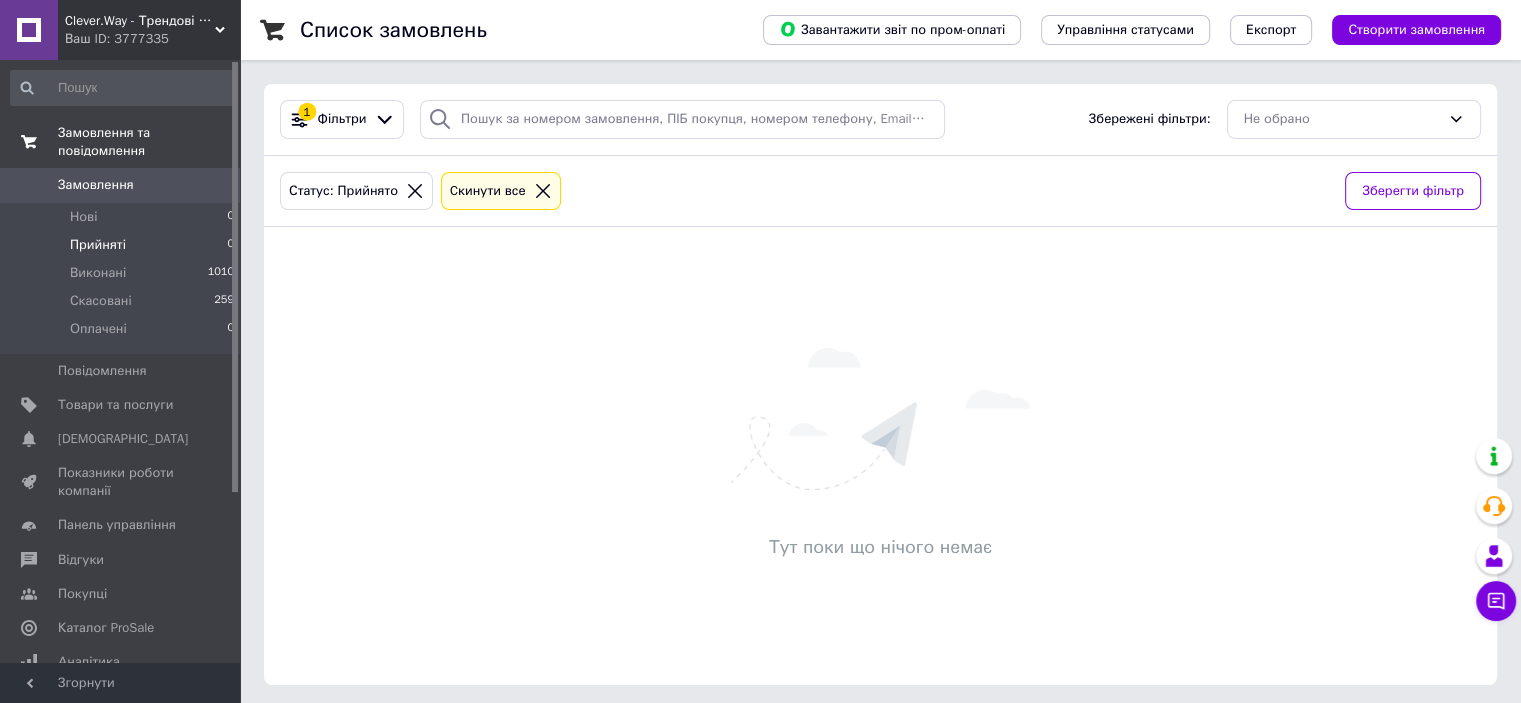 click on "Замовлення та повідомлення" at bounding box center (123, 142) 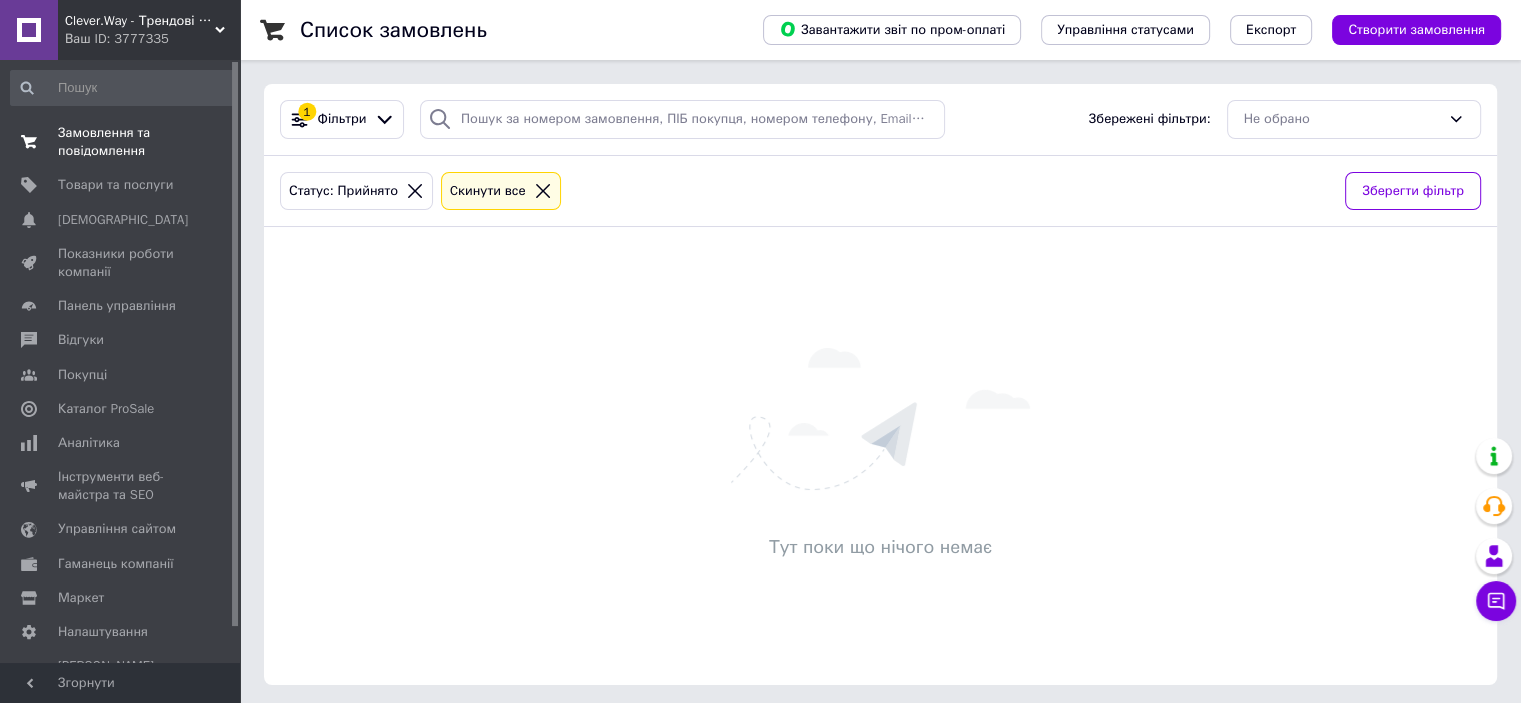 click on "Замовлення та повідомлення" at bounding box center [121, 142] 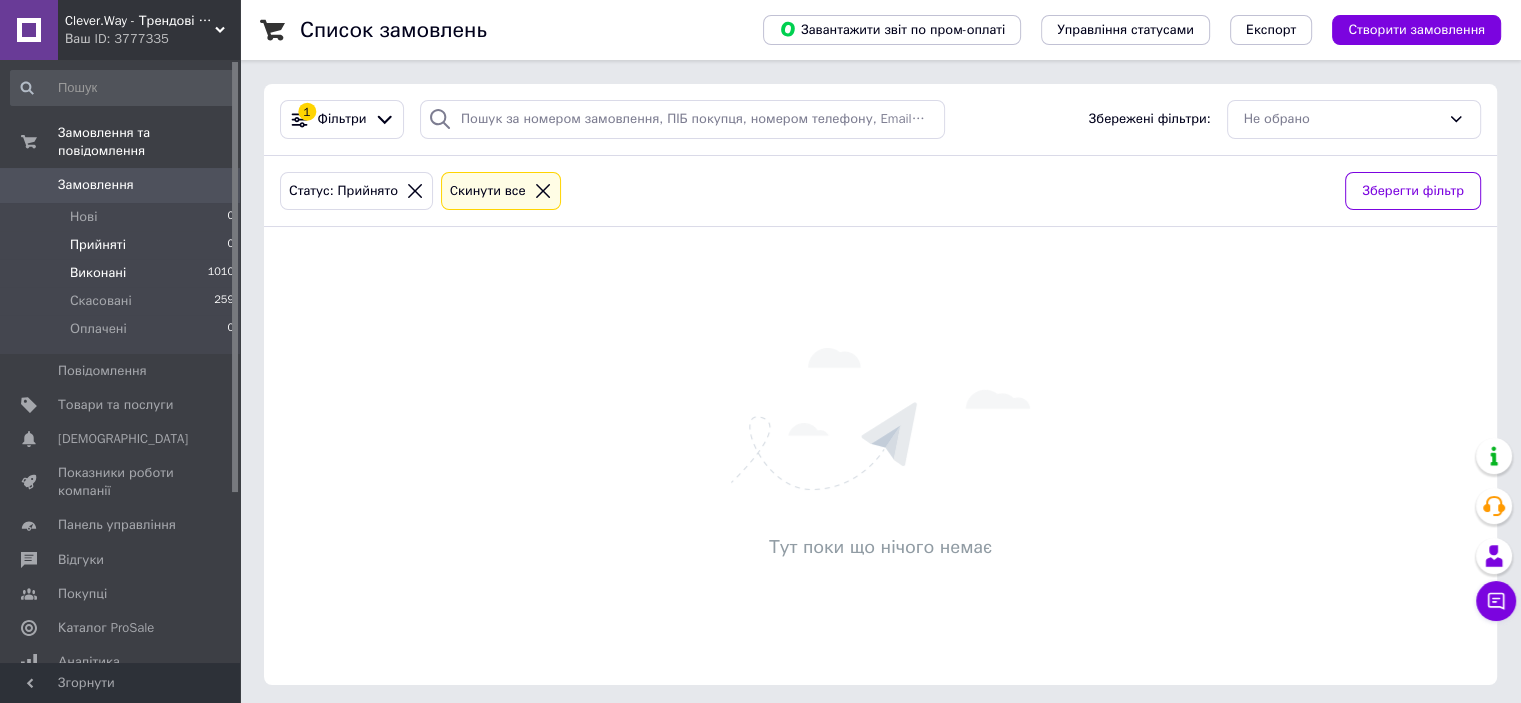 click on "Виконані 1010" at bounding box center [123, 273] 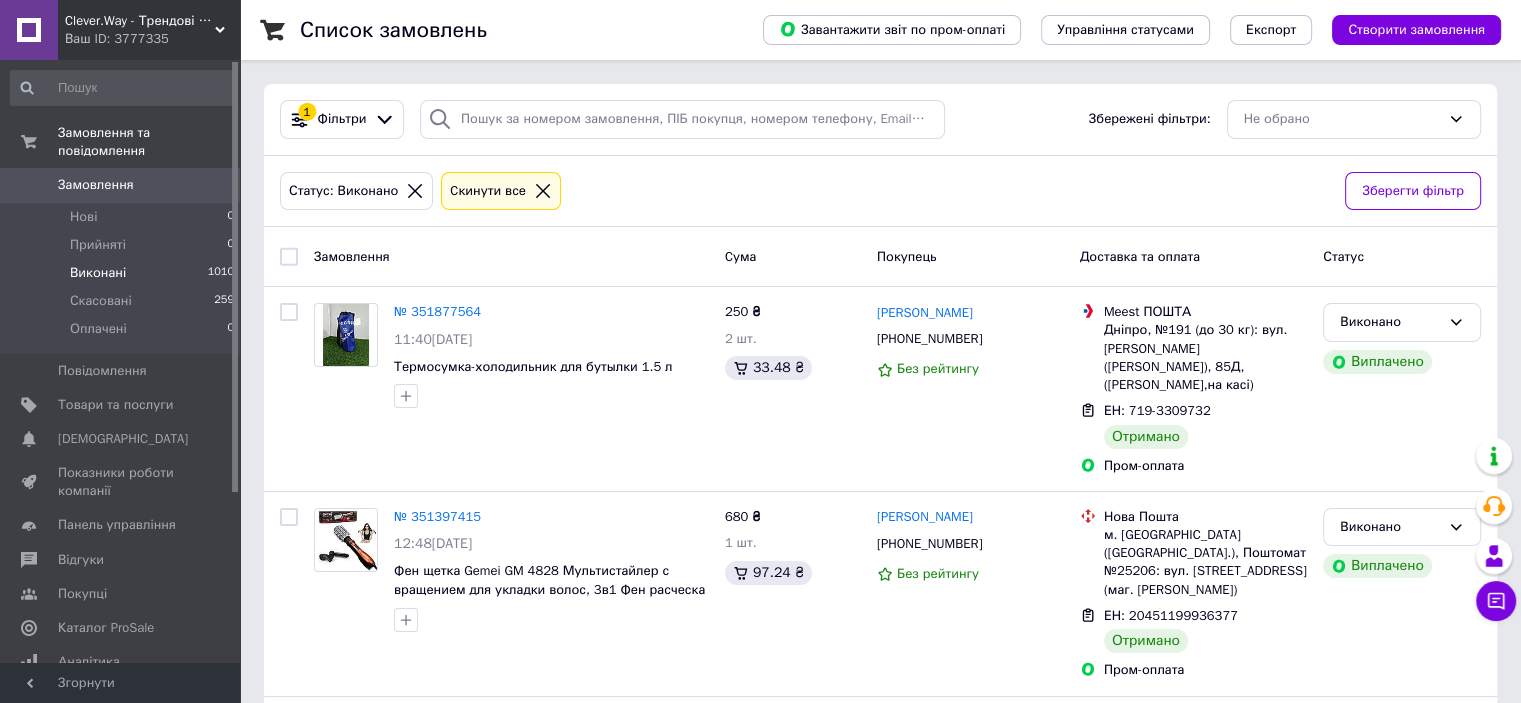 click on "Виконані 1010" at bounding box center [123, 273] 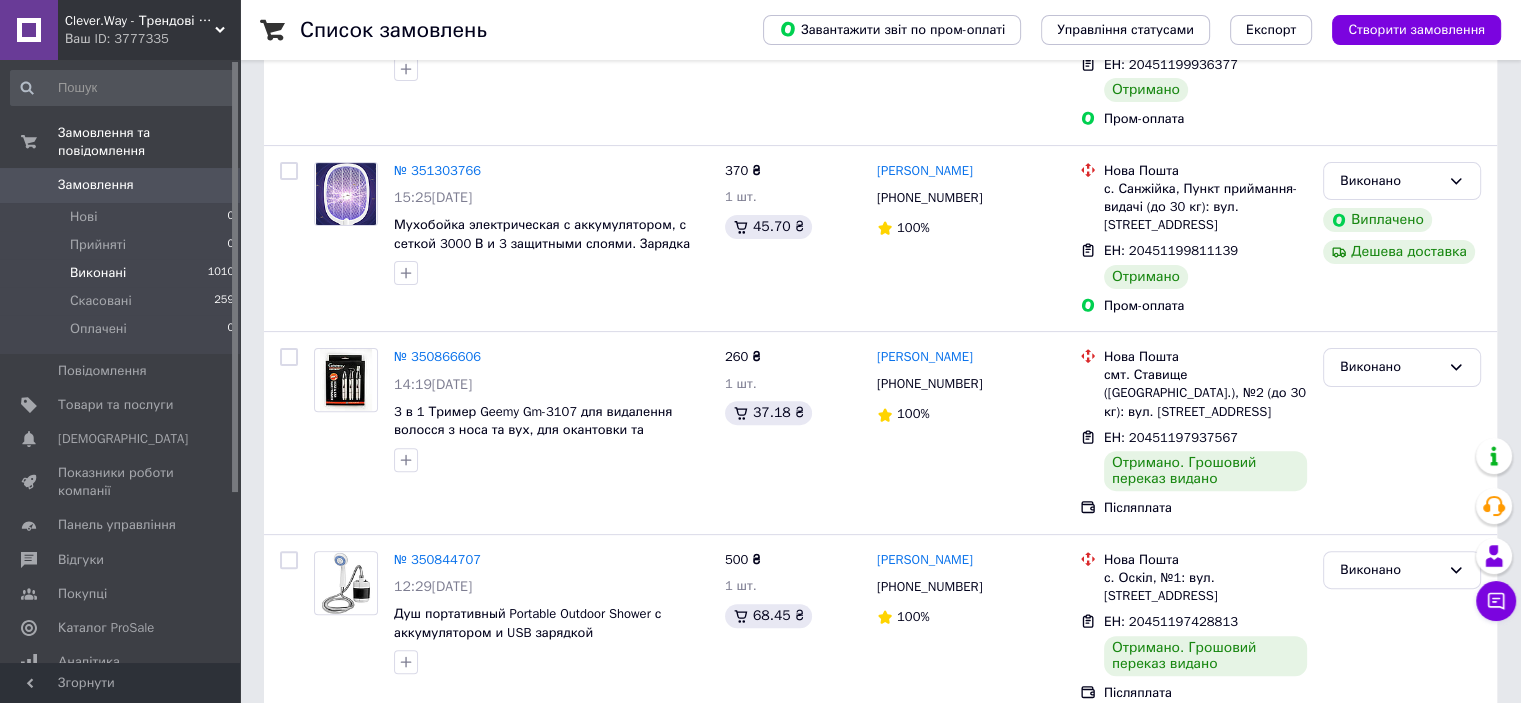 scroll, scrollTop: 600, scrollLeft: 0, axis: vertical 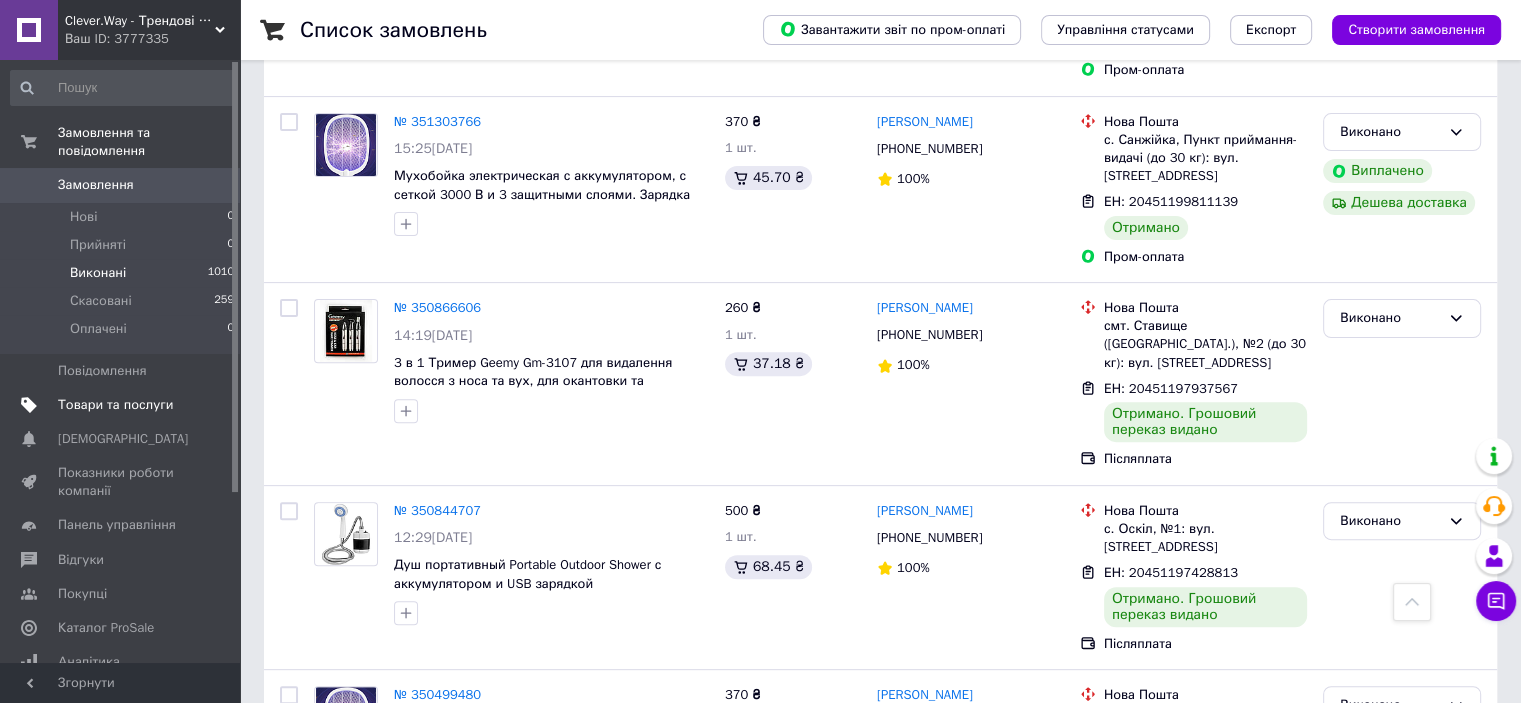 click on "Товари та послуги" at bounding box center [123, 405] 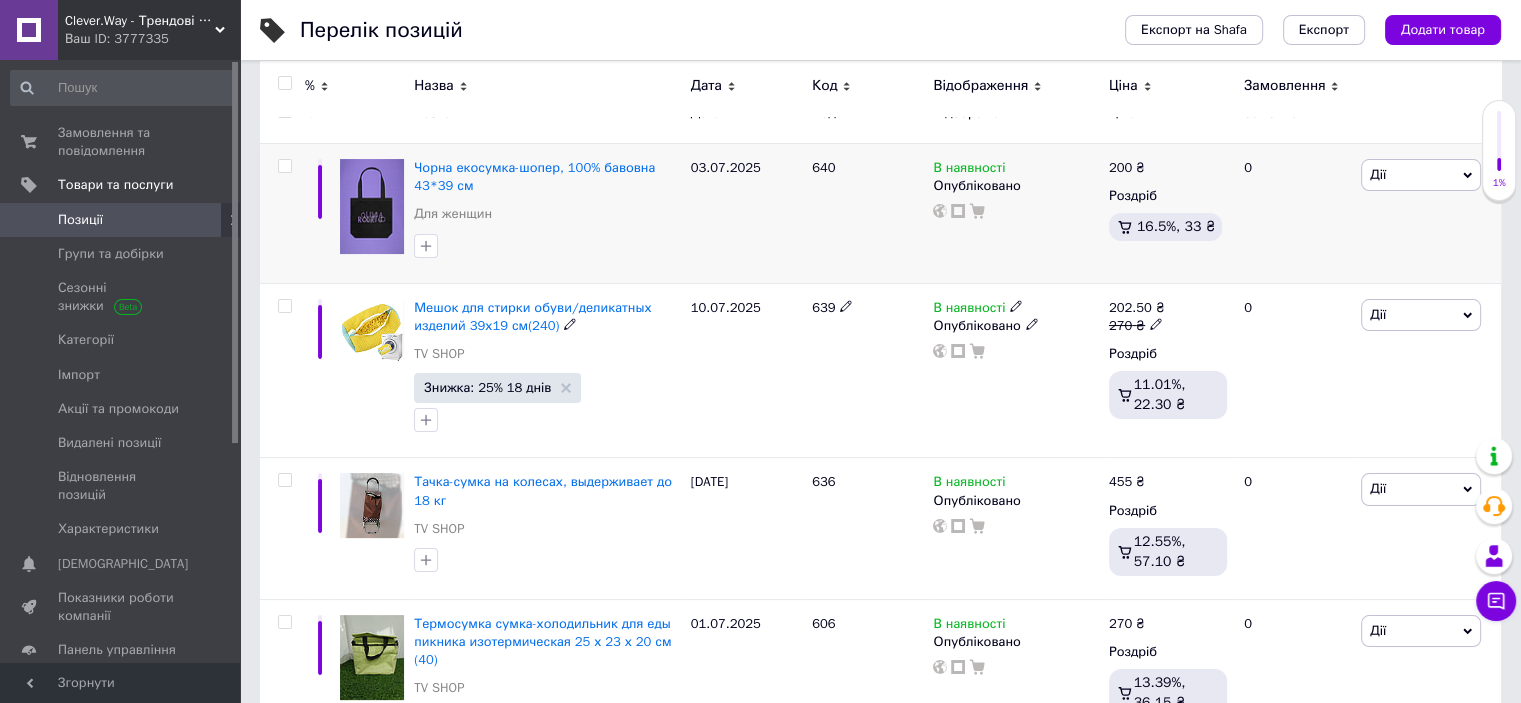 scroll, scrollTop: 200, scrollLeft: 0, axis: vertical 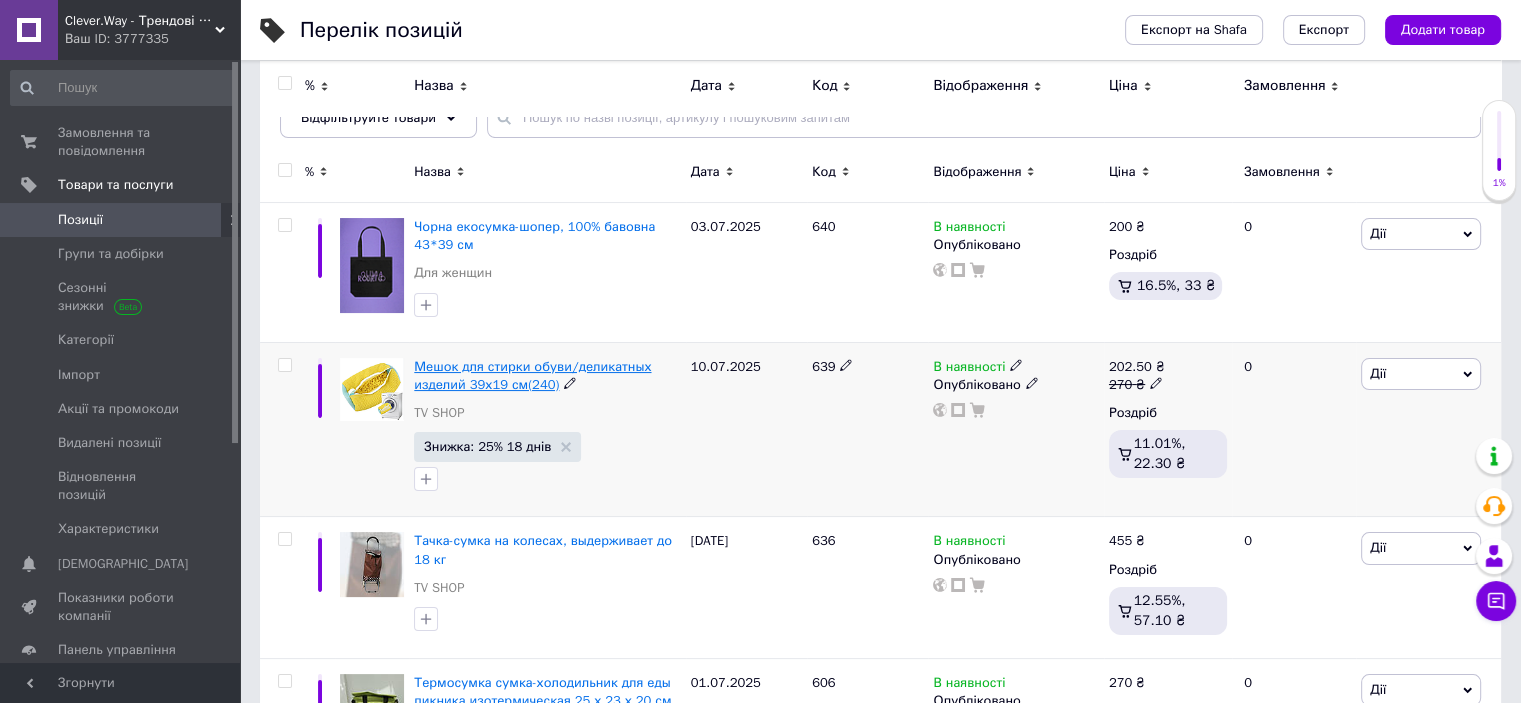 click on "Мешок для стирки обуви/деликатных изделий 39х19 см(240)" at bounding box center [532, 375] 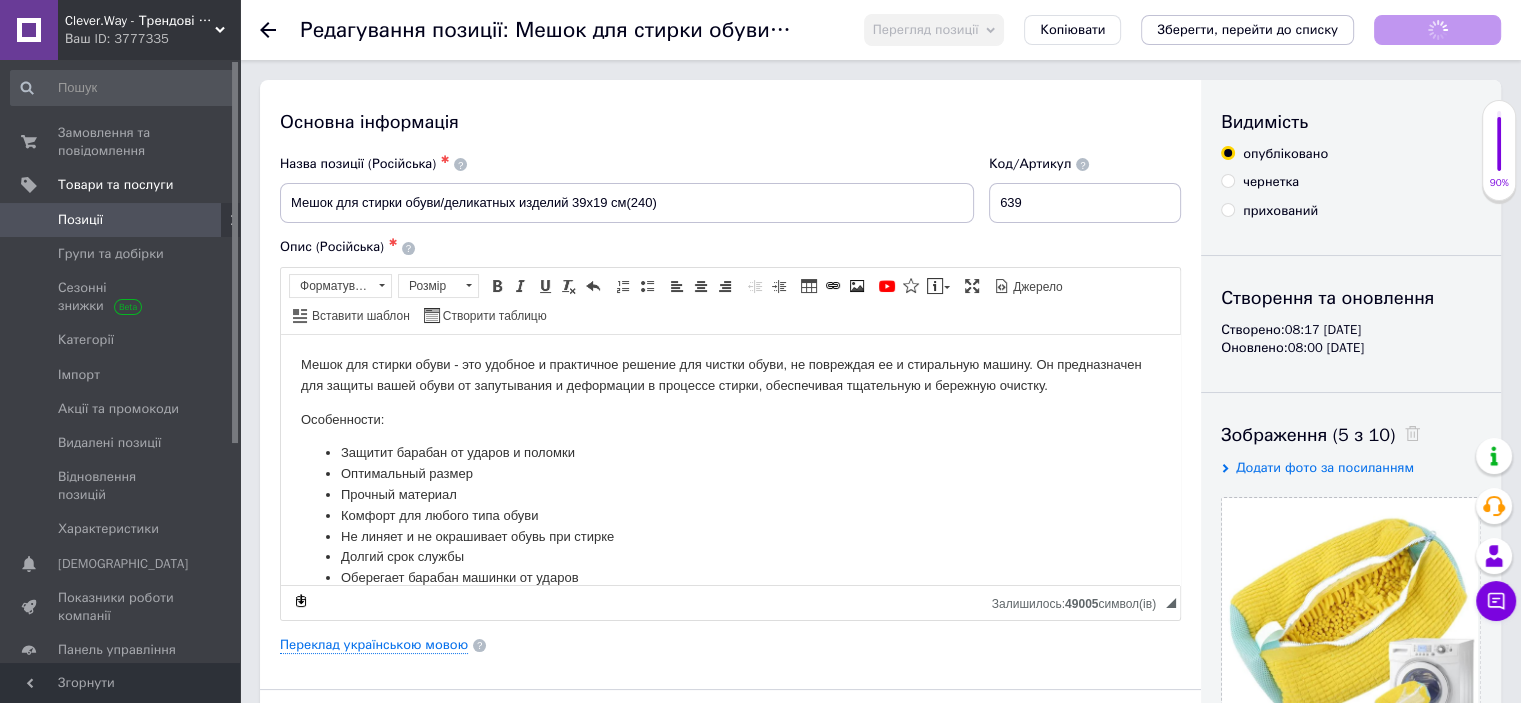 scroll, scrollTop: 0, scrollLeft: 0, axis: both 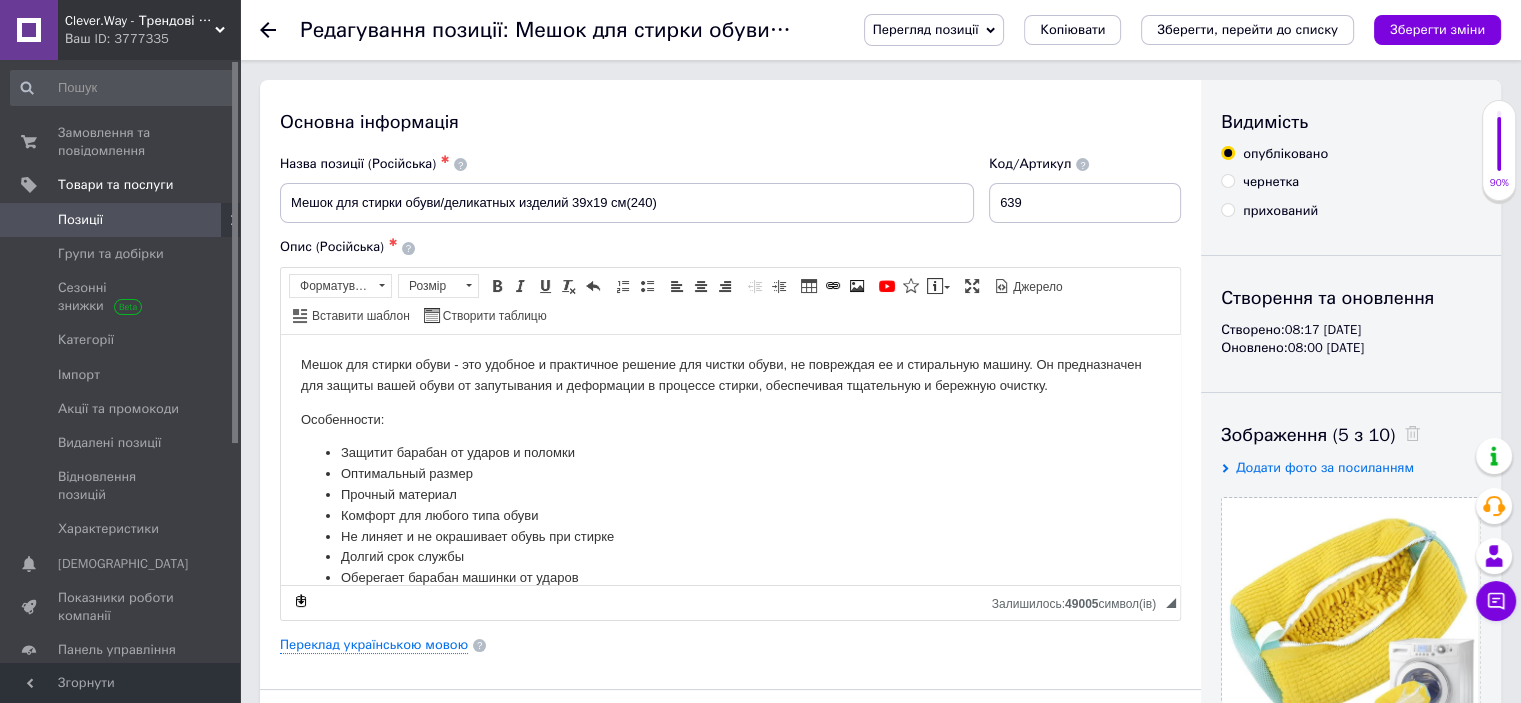 click on "Перегляд позиції" at bounding box center [926, 29] 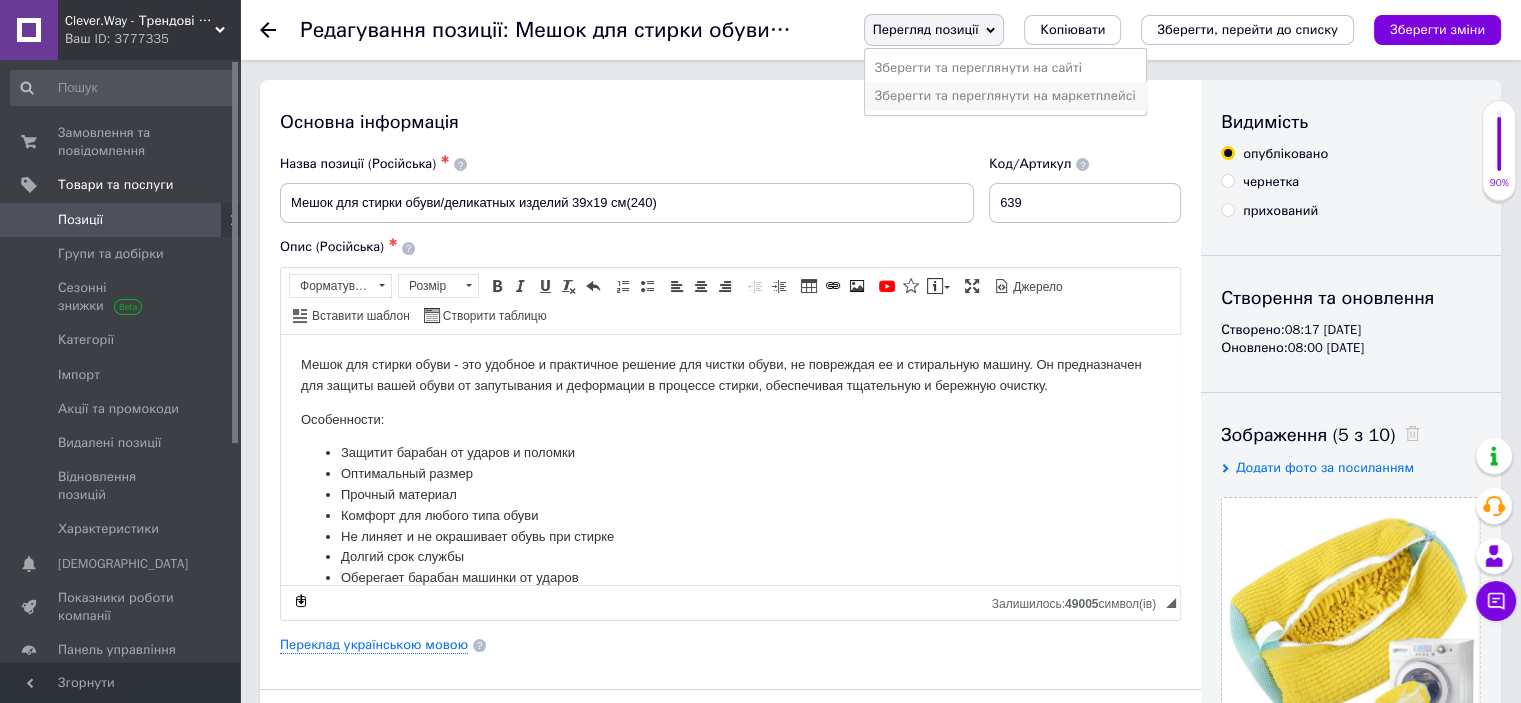 click on "Зберегти та переглянути на маркетплейсі" at bounding box center (1005, 96) 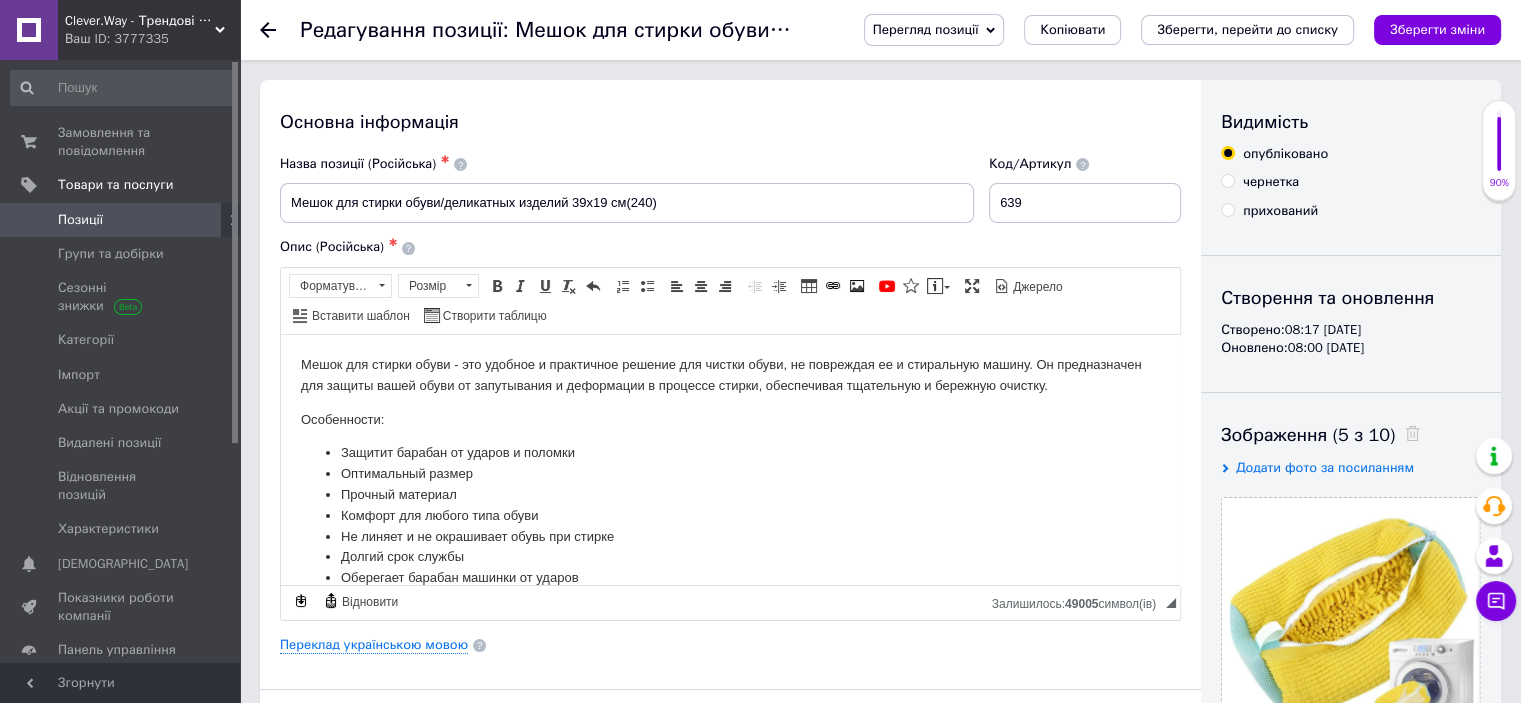click on "Позиції" at bounding box center (121, 220) 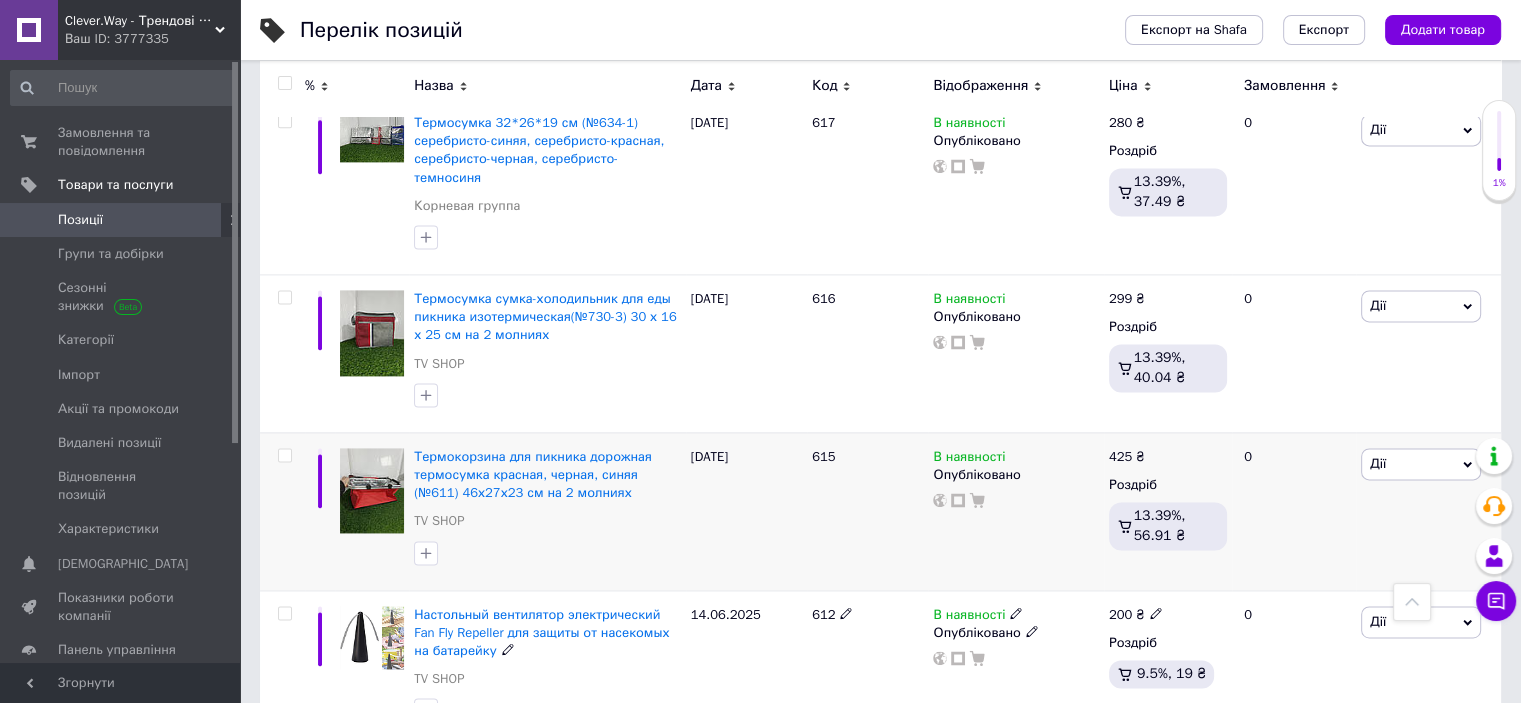 scroll, scrollTop: 2792, scrollLeft: 0, axis: vertical 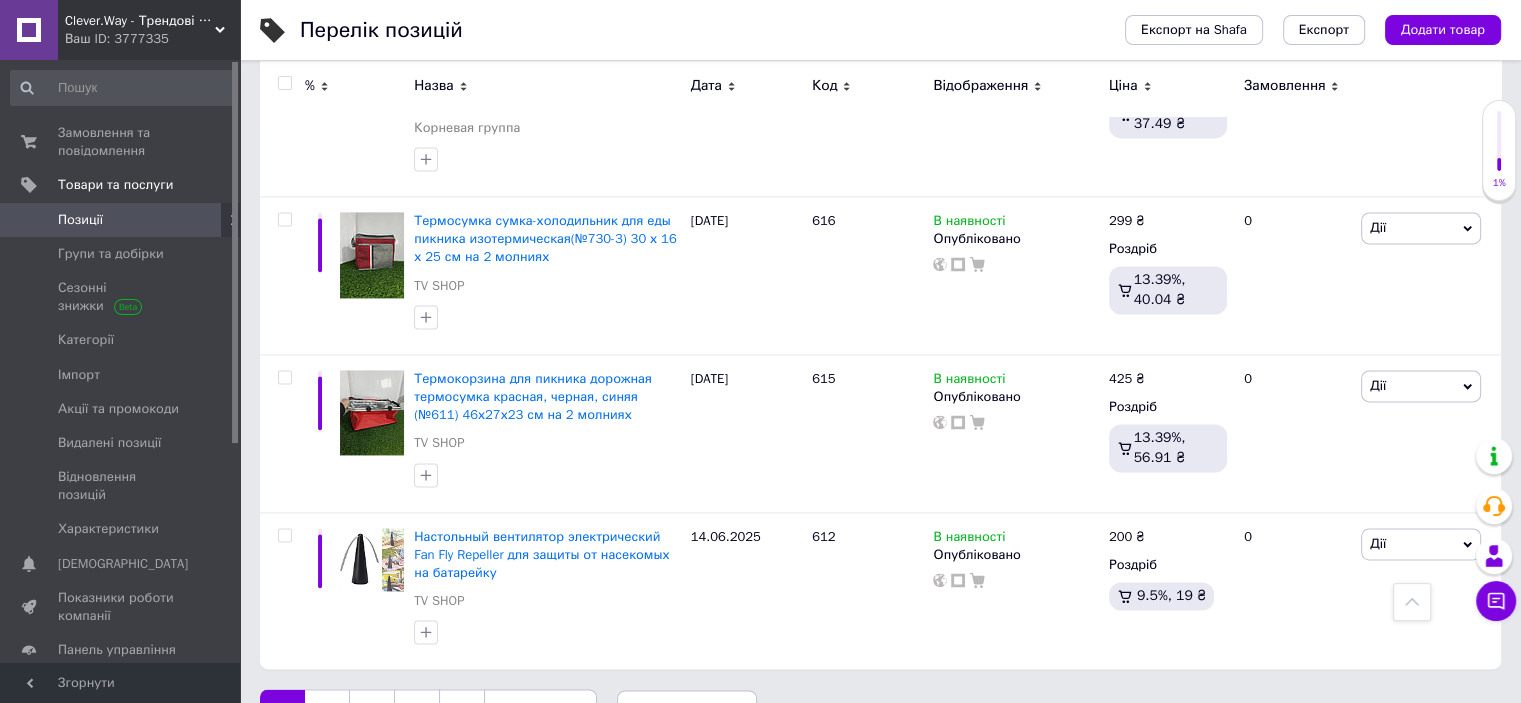 click on "2" at bounding box center [327, 710] 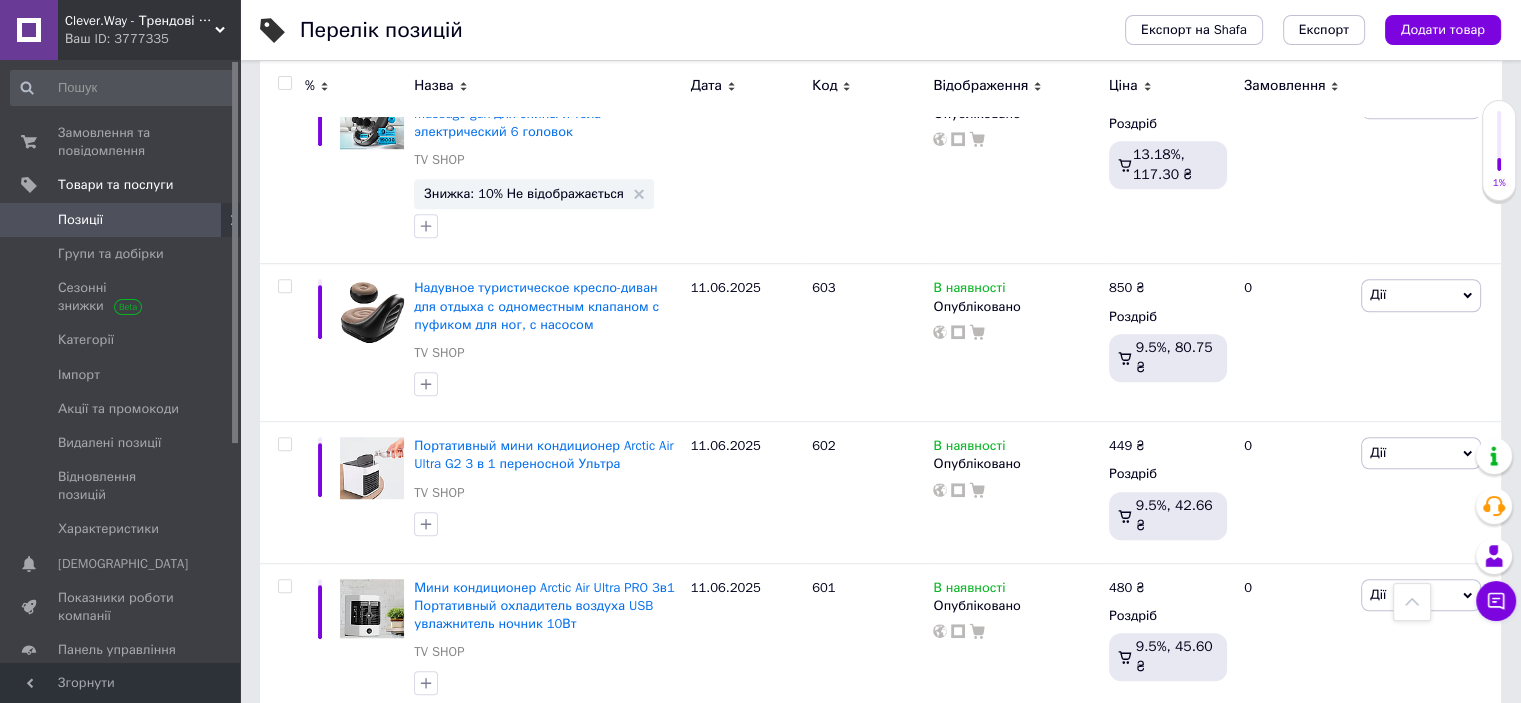 scroll, scrollTop: 1070, scrollLeft: 0, axis: vertical 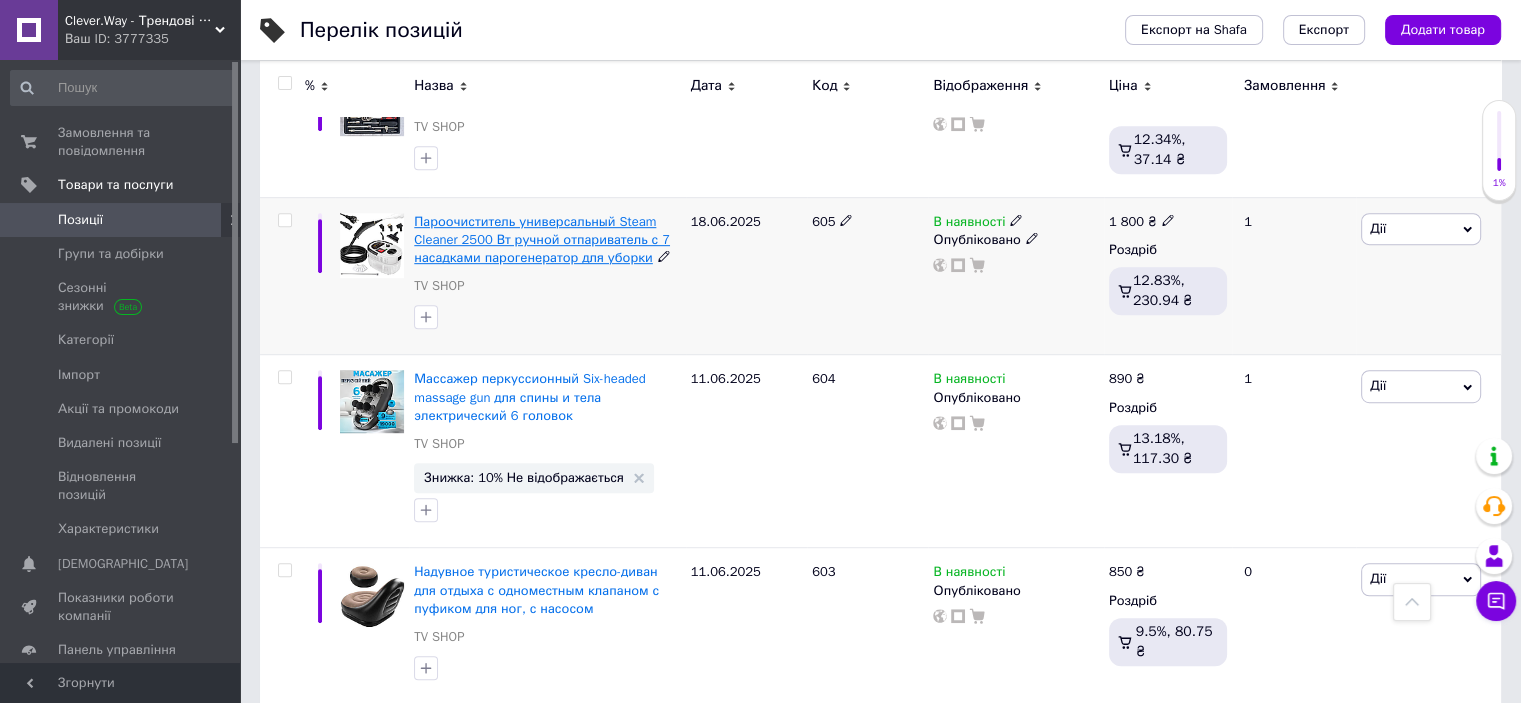 click on "Пароочиститель универсальный Steam Cleaner 2500 Вт ручной отпариватель с 7 насадками парогенератор для уборки" at bounding box center [542, 239] 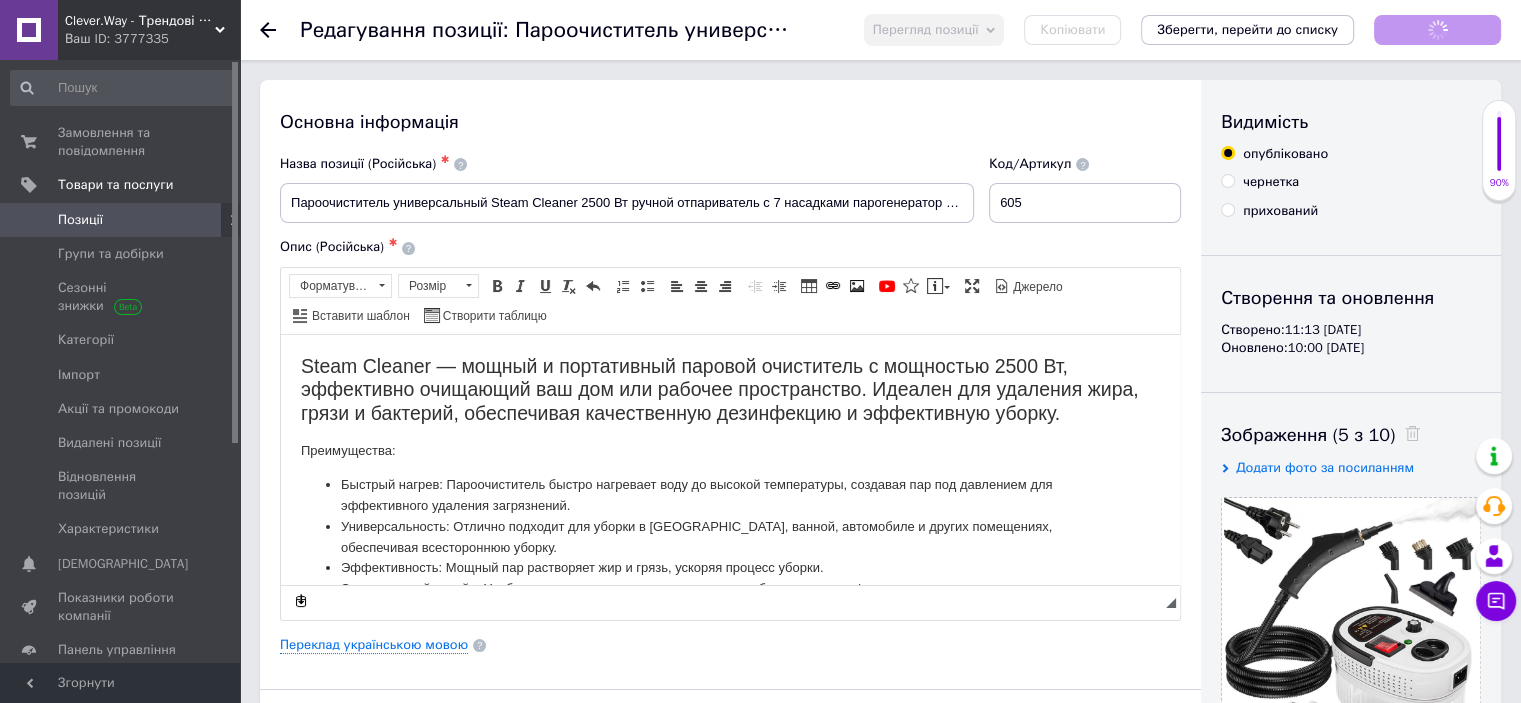 scroll, scrollTop: 0, scrollLeft: 0, axis: both 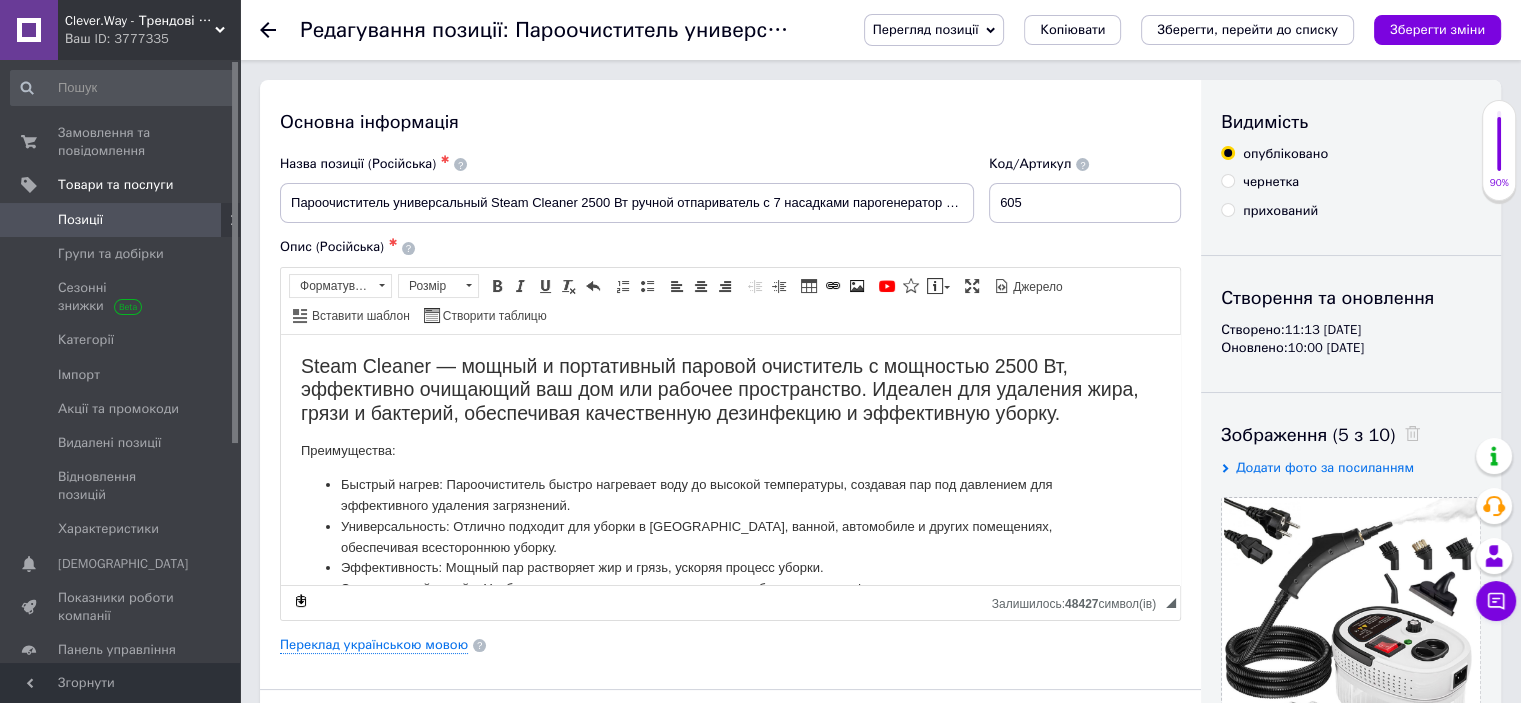 click on "Перегляд позиції" at bounding box center (934, 30) 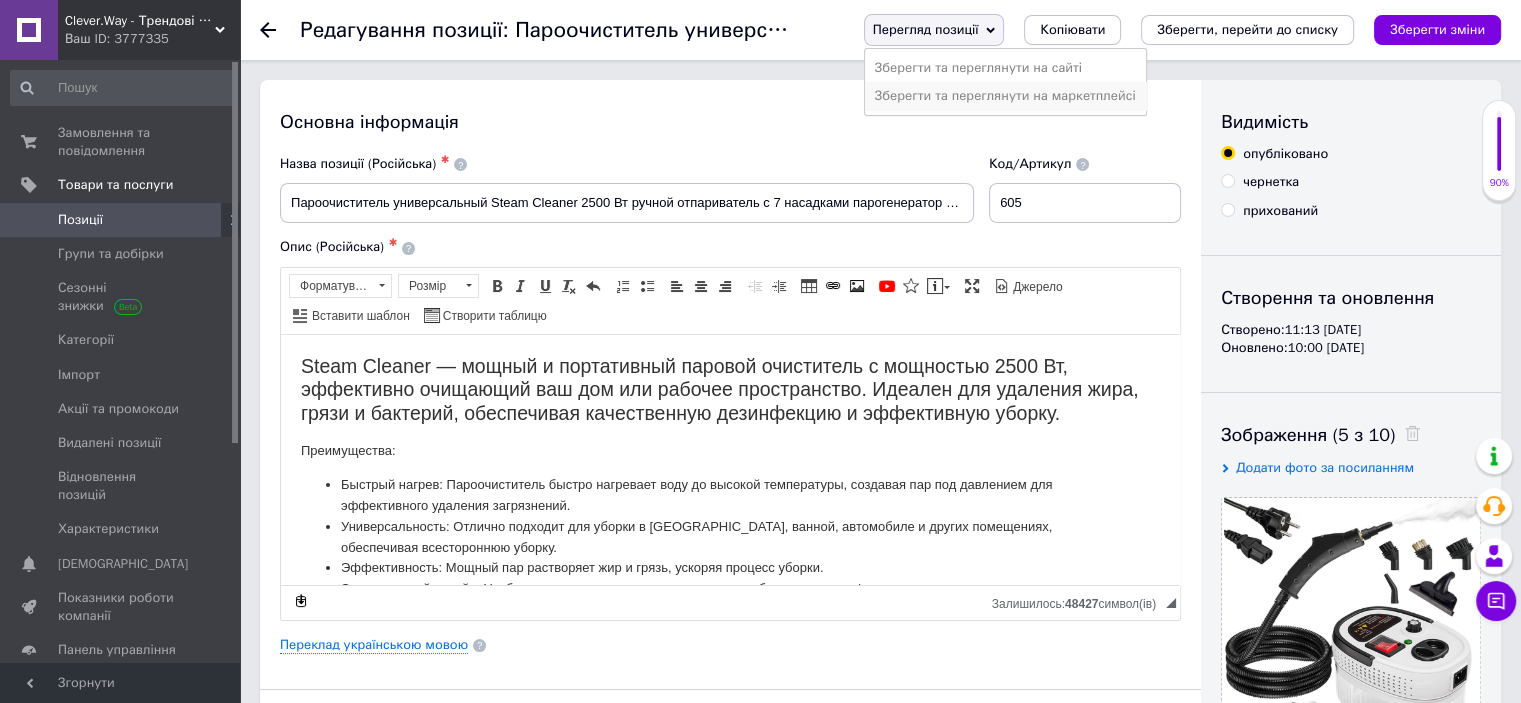 click on "Зберегти та переглянути на маркетплейсі" at bounding box center [1005, 96] 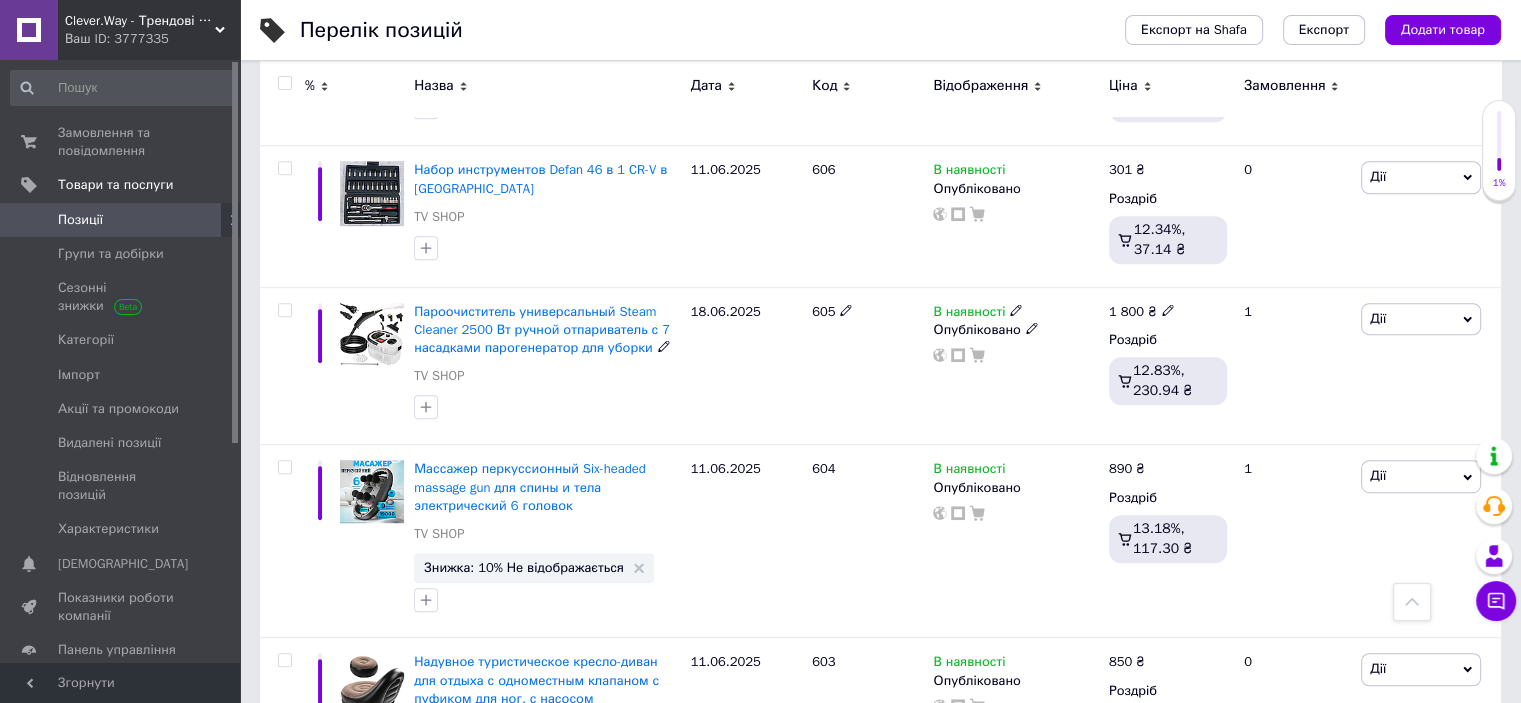 scroll, scrollTop: 900, scrollLeft: 0, axis: vertical 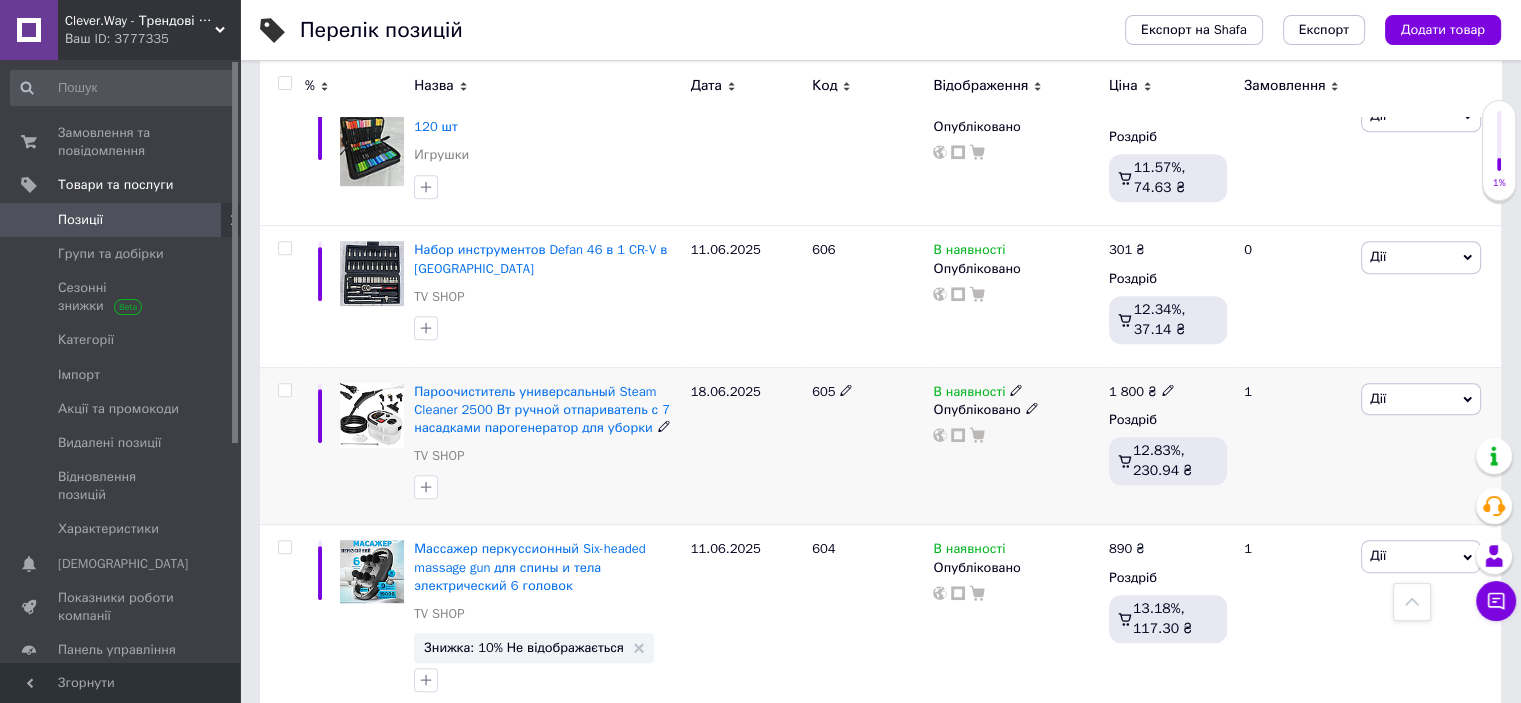 click on "Дії" at bounding box center (1421, 399) 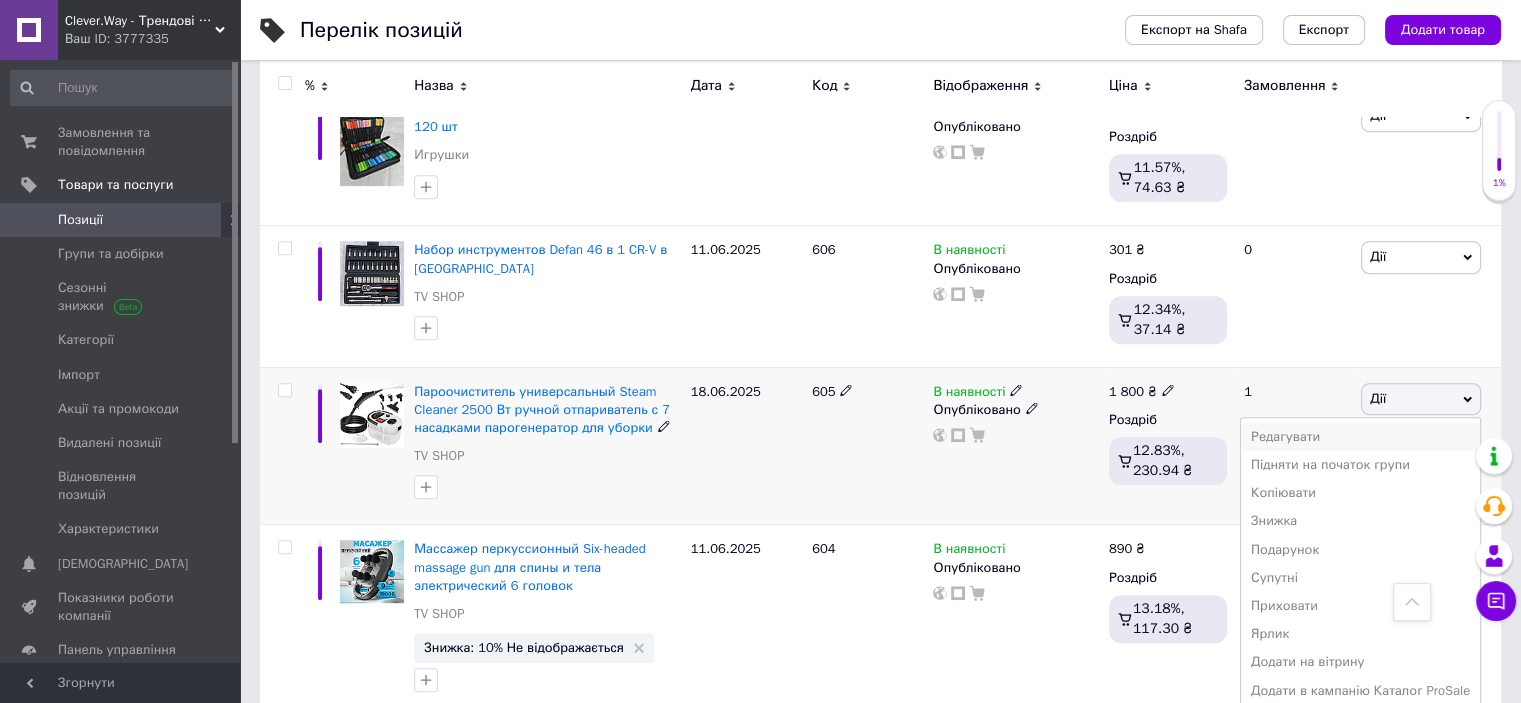 click on "Редагувати" at bounding box center (1360, 437) 